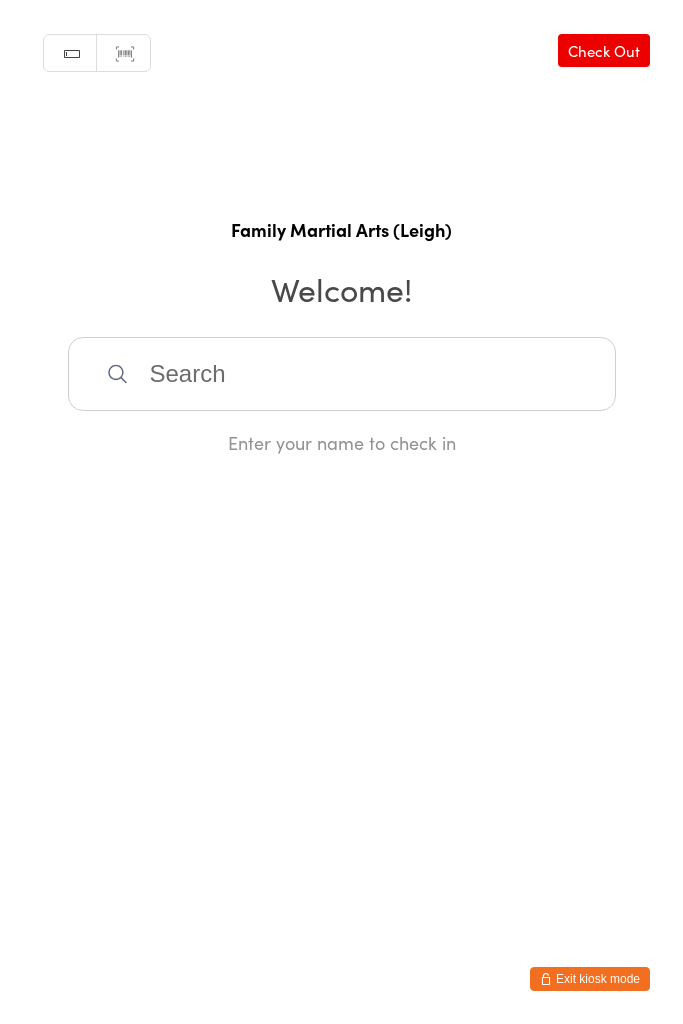 scroll, scrollTop: 0, scrollLeft: 0, axis: both 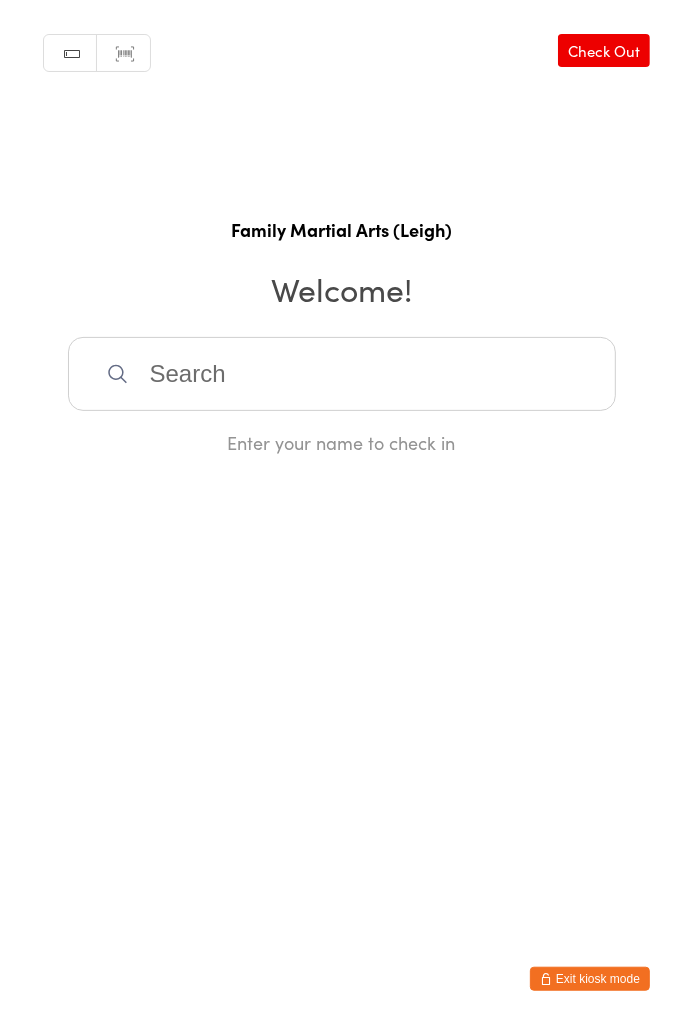 click at bounding box center (342, 374) 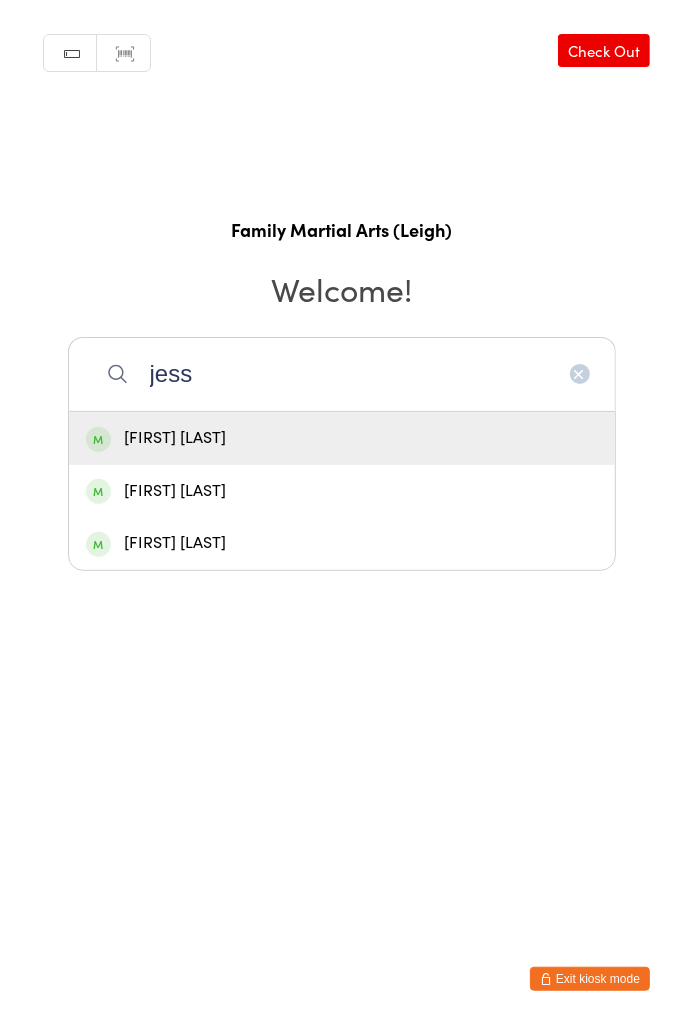 type on "jess" 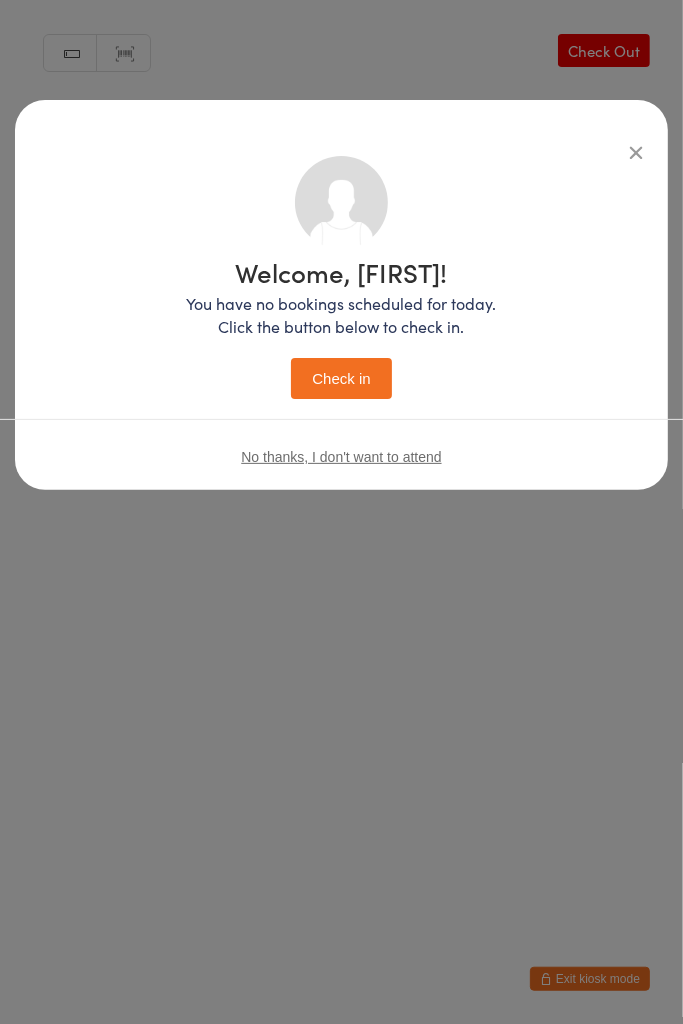 click on "Check in" at bounding box center (341, 378) 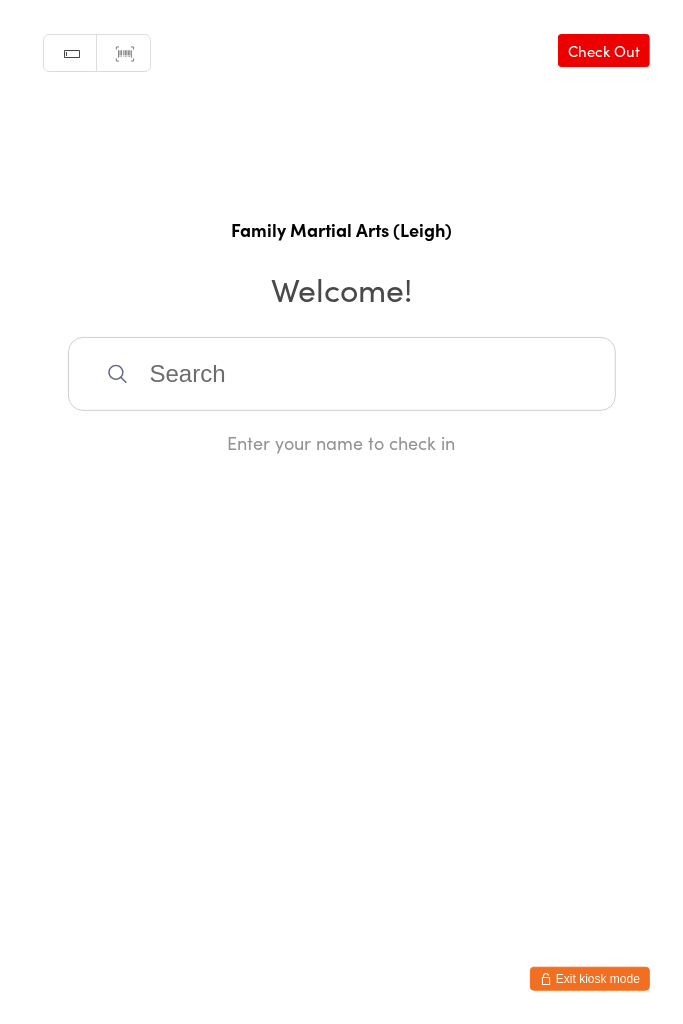 click at bounding box center [342, 374] 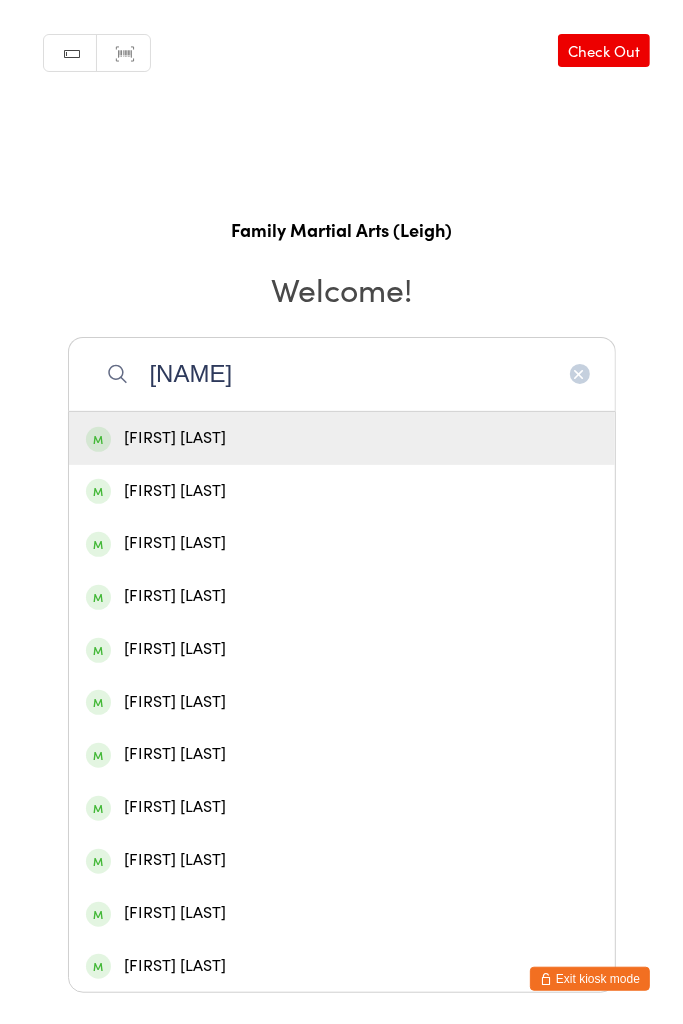 type on "[NAME]" 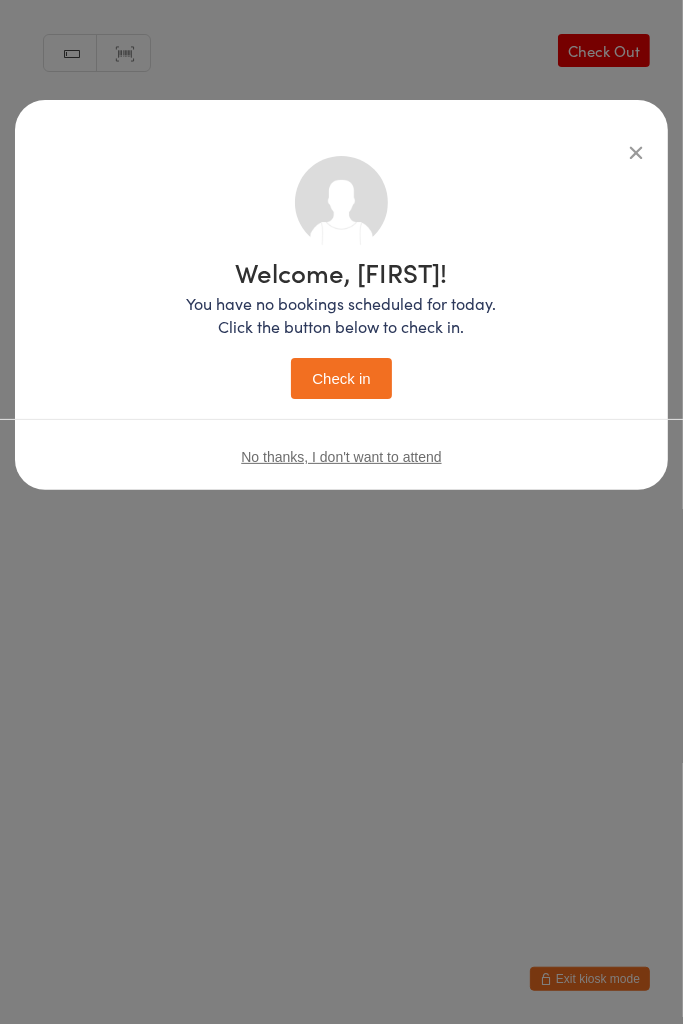 click on "Check in" at bounding box center [341, 378] 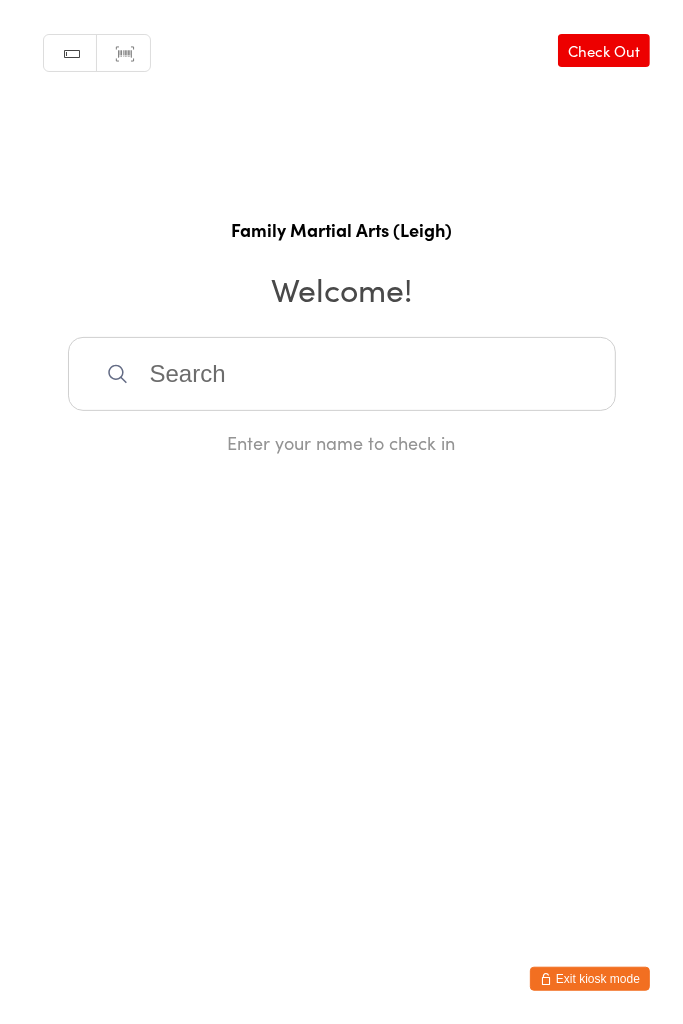 click at bounding box center [342, 374] 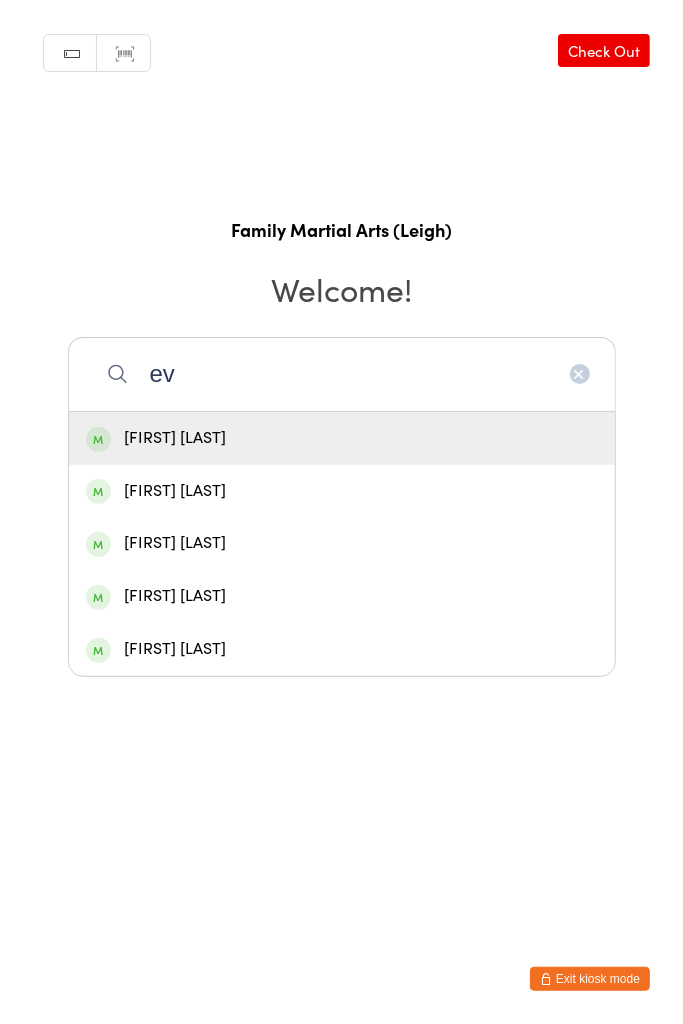 type on "ev" 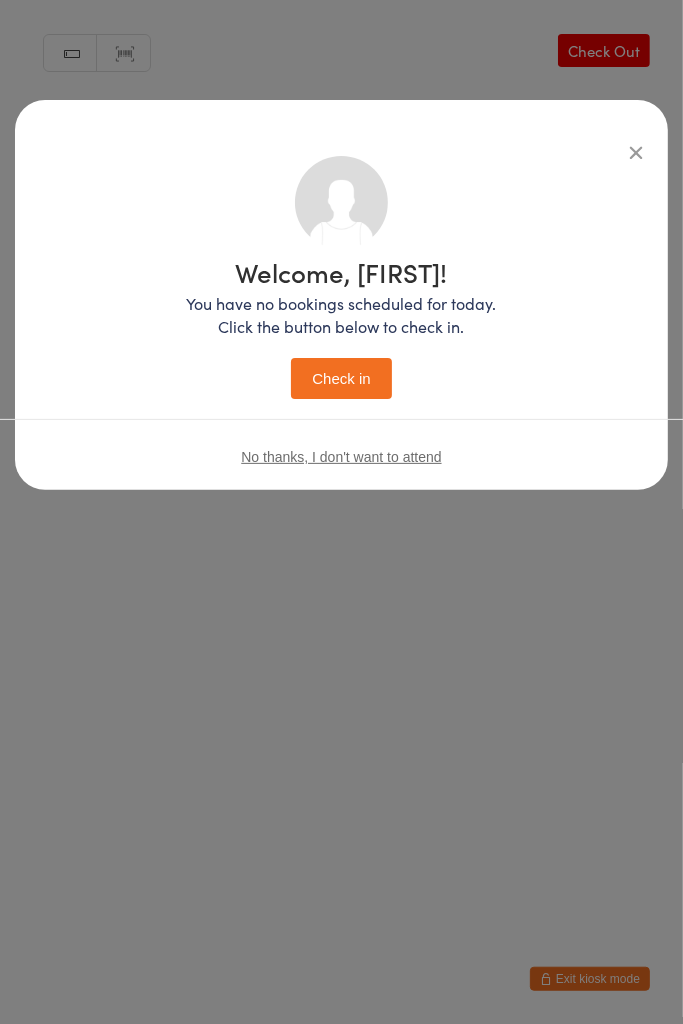 click on "Check in" at bounding box center (341, 378) 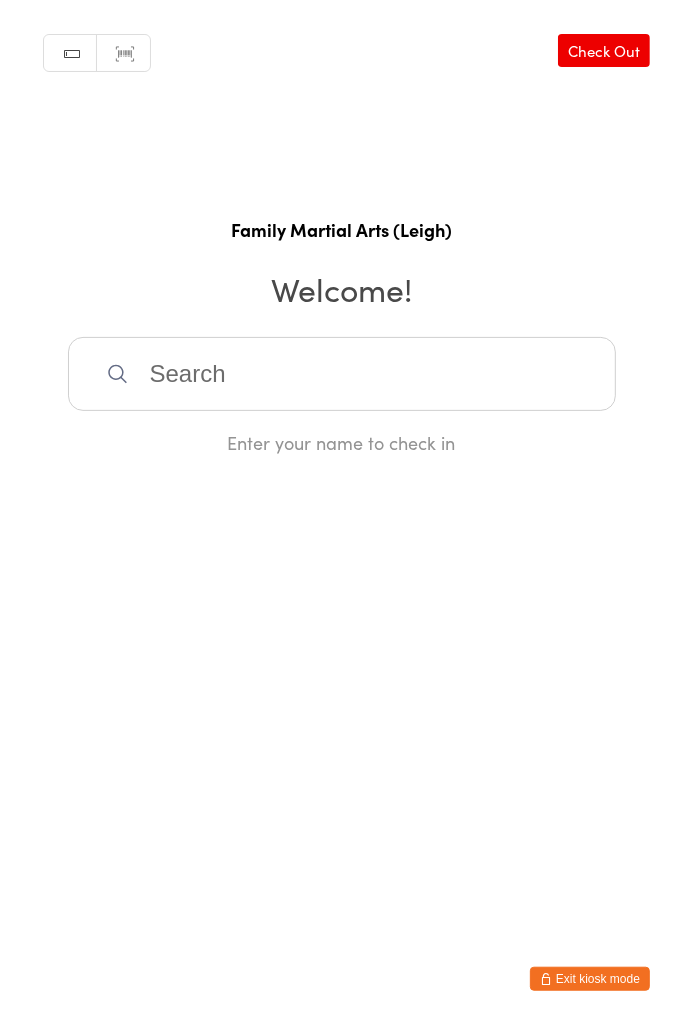 click at bounding box center [342, 374] 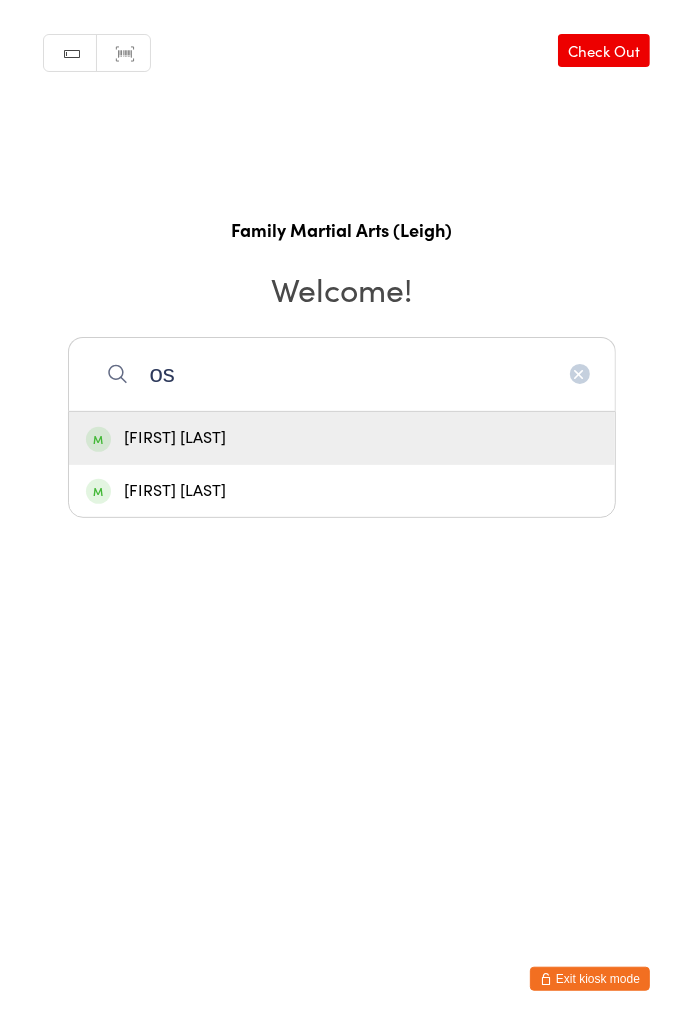 type on "os" 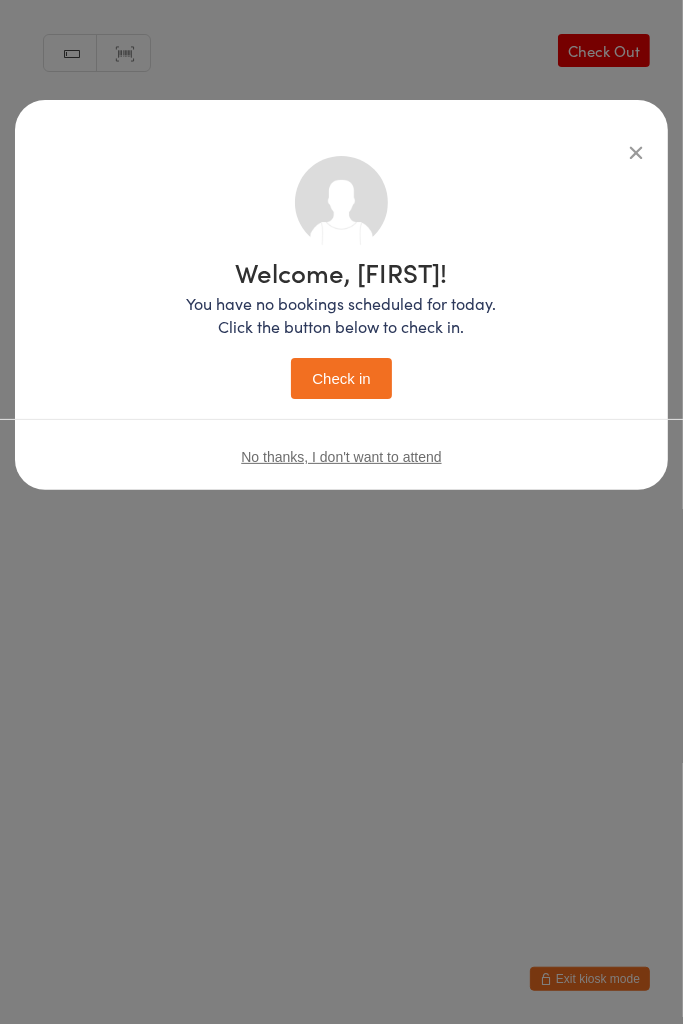 click on "Check in" at bounding box center [341, 378] 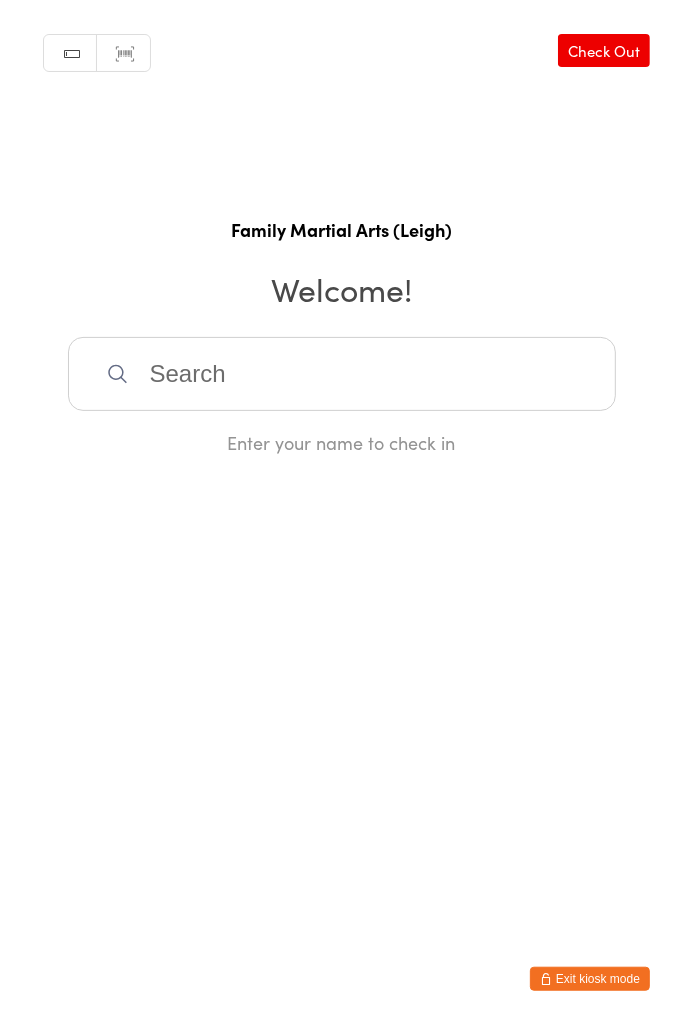 click at bounding box center [342, 374] 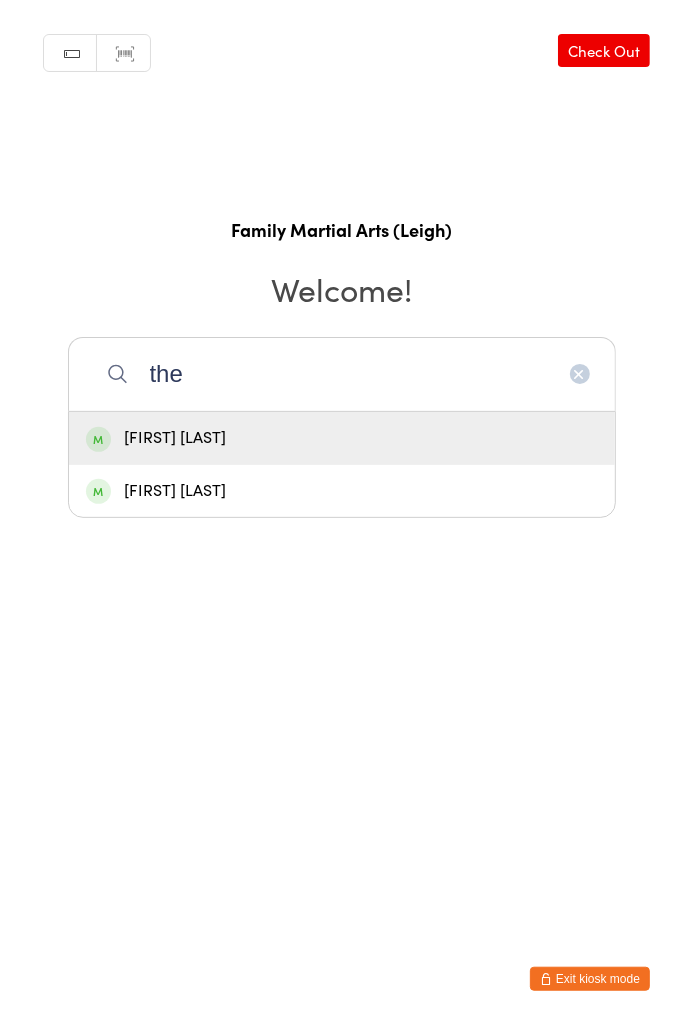 type on "the" 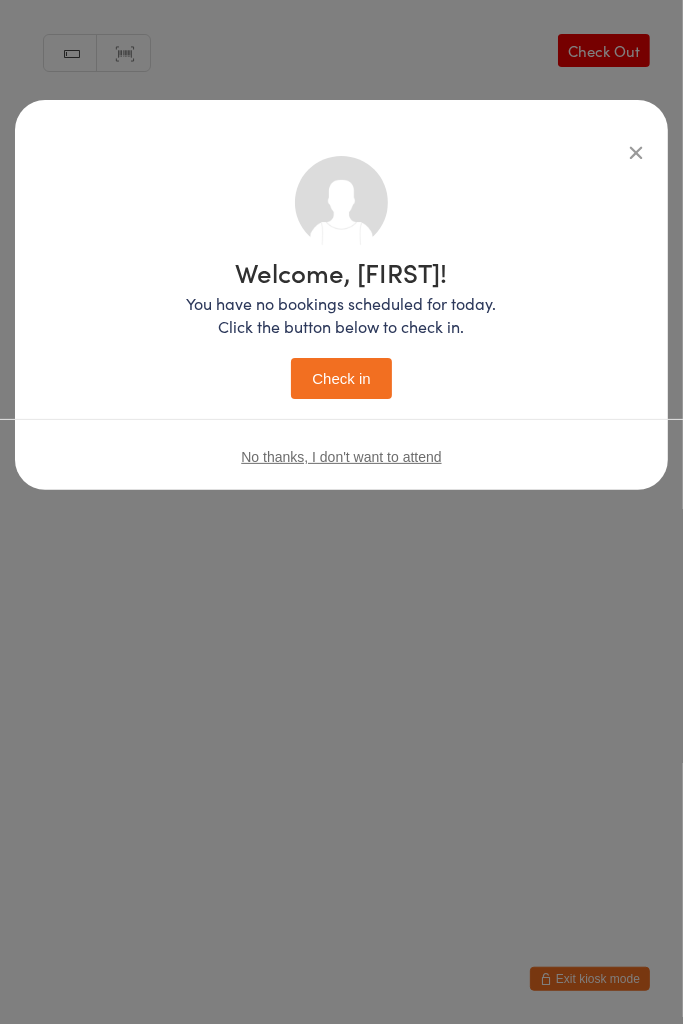 click on "Check in" at bounding box center [341, 378] 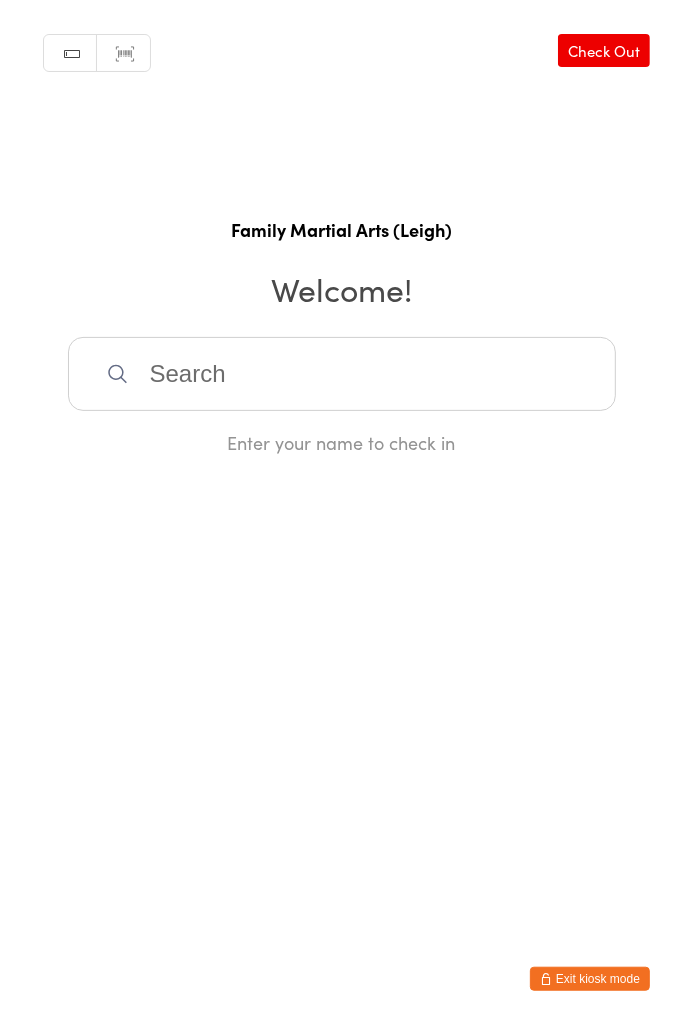 click at bounding box center (342, 374) 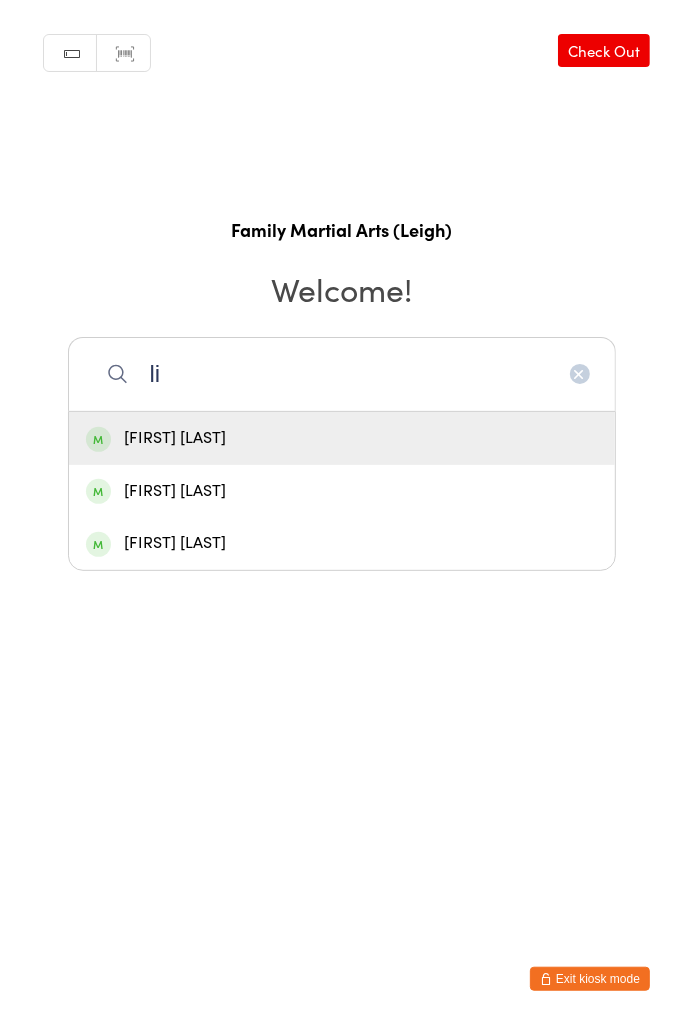 type on "li" 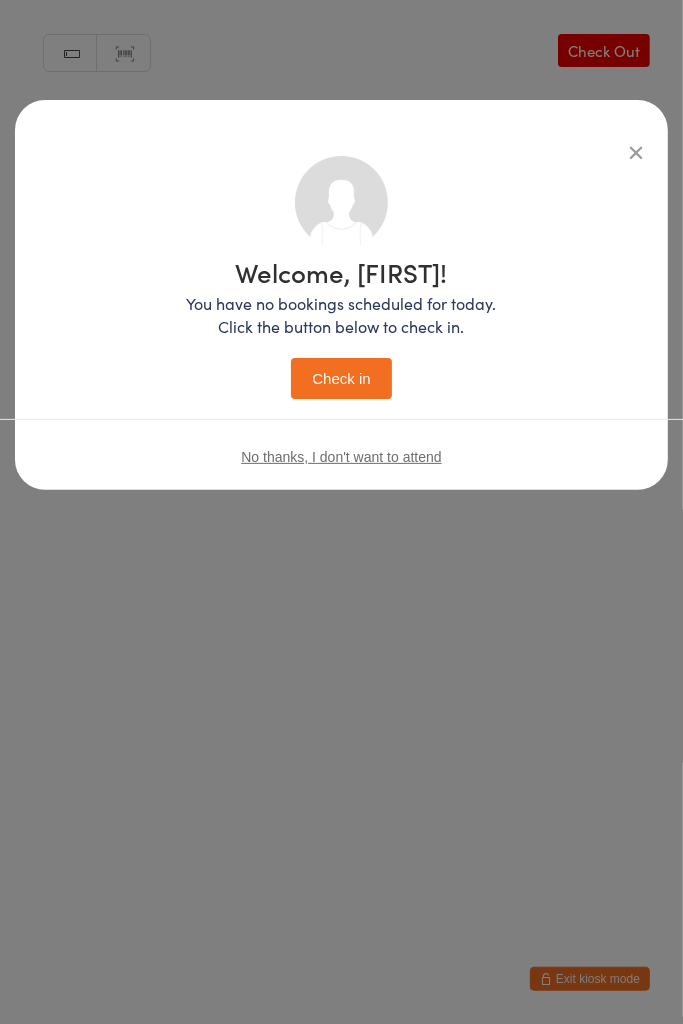 click on "Check in" at bounding box center [341, 378] 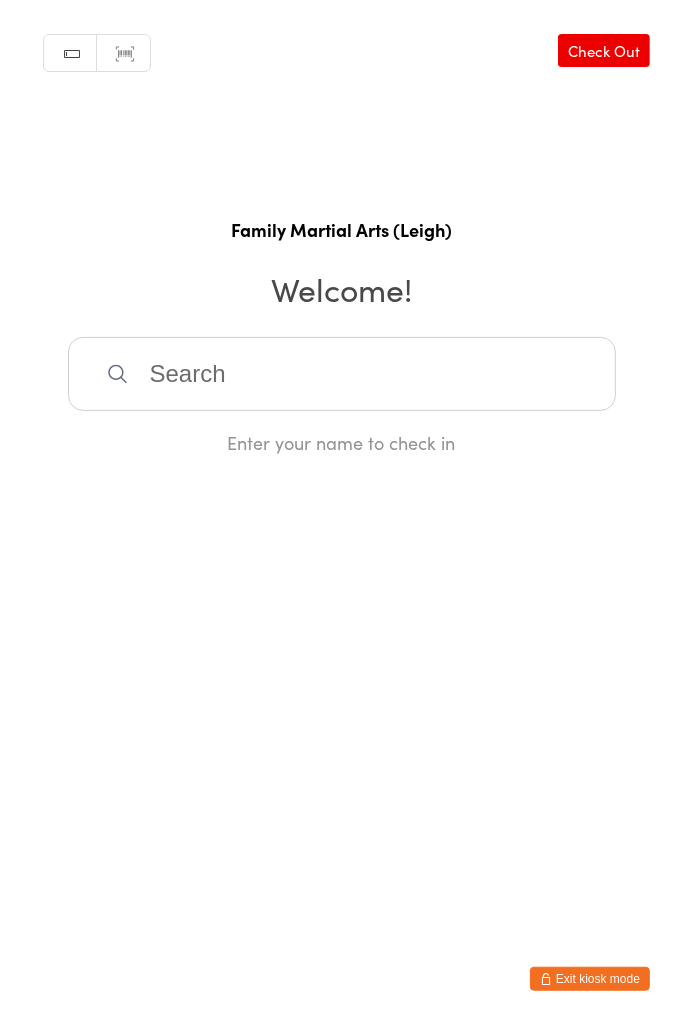 click at bounding box center (342, 374) 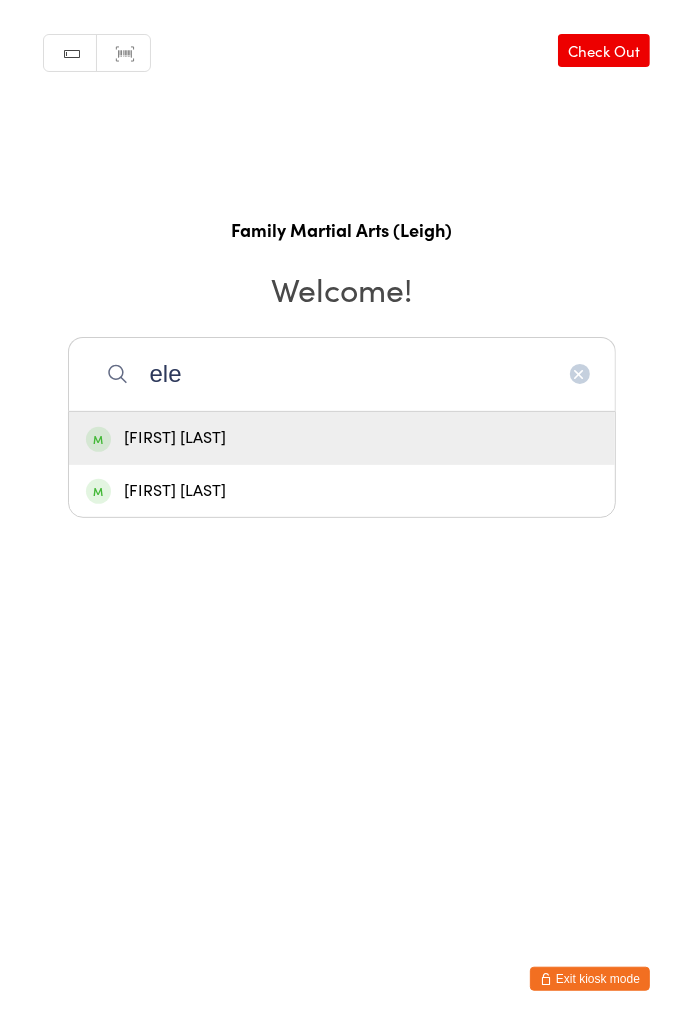 type on "ele" 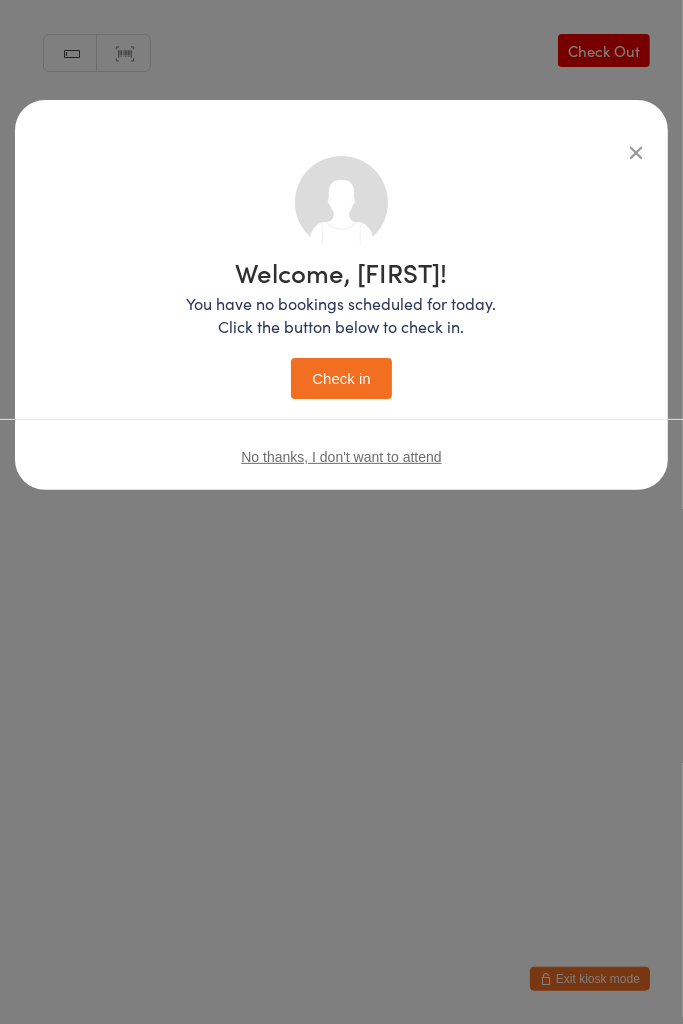 click on "Check in" at bounding box center (341, 378) 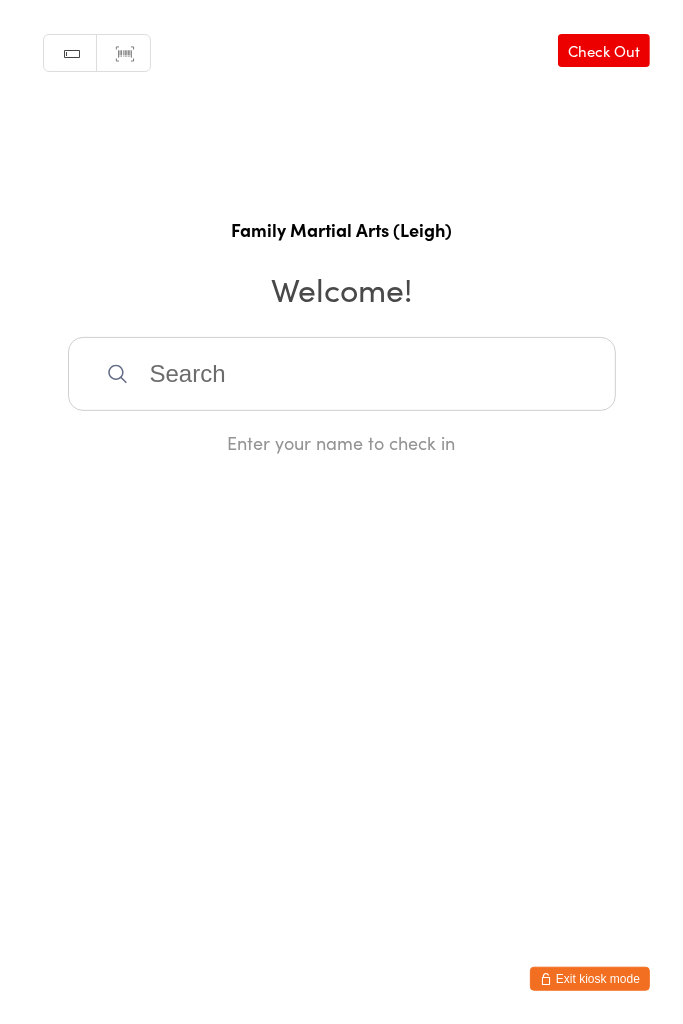 click at bounding box center [342, 374] 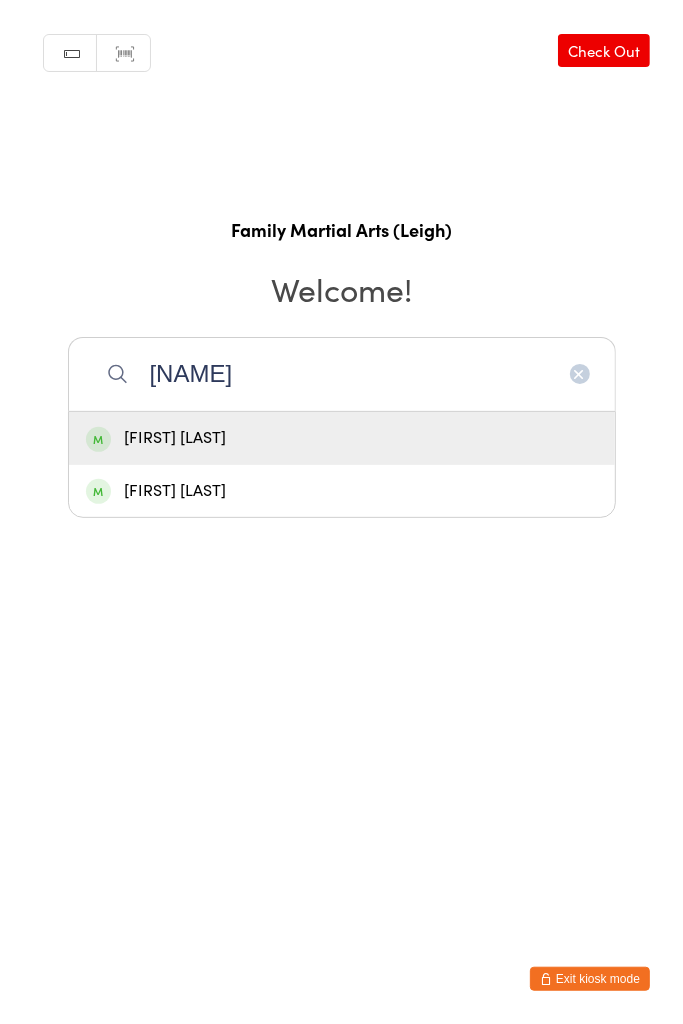 type on "[NAME]" 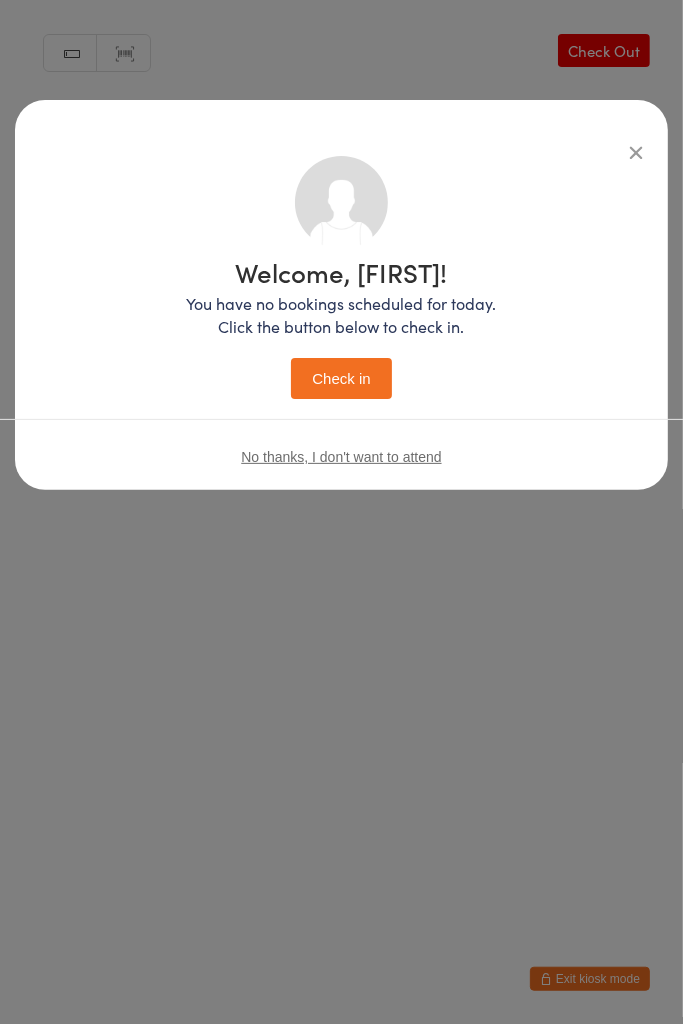 click on "Check in" at bounding box center [341, 378] 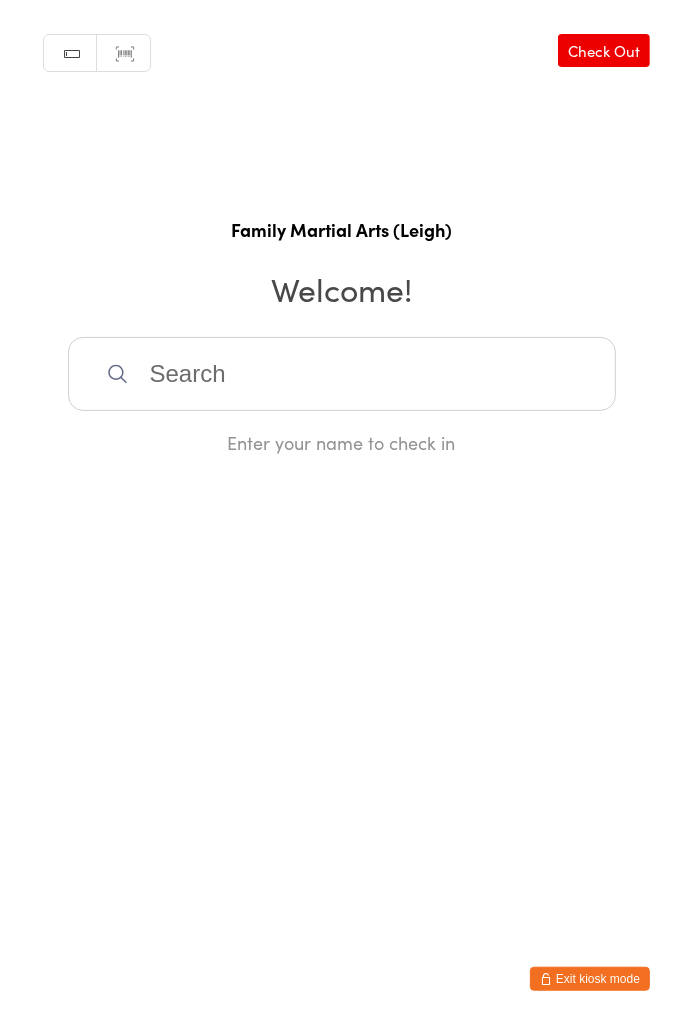 click at bounding box center [342, 374] 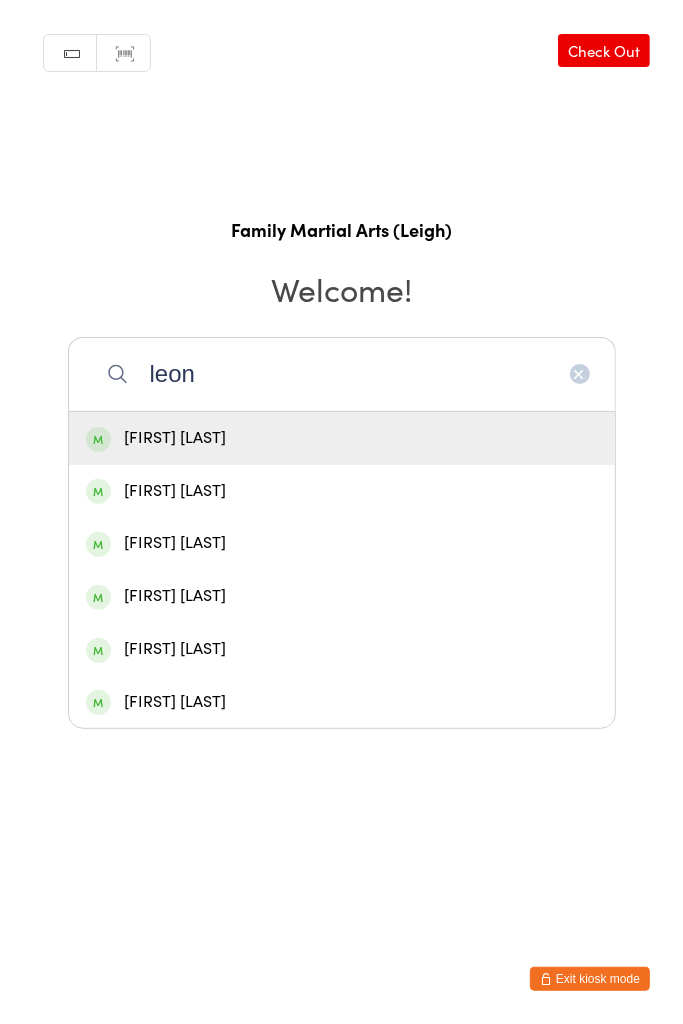 type on "leon" 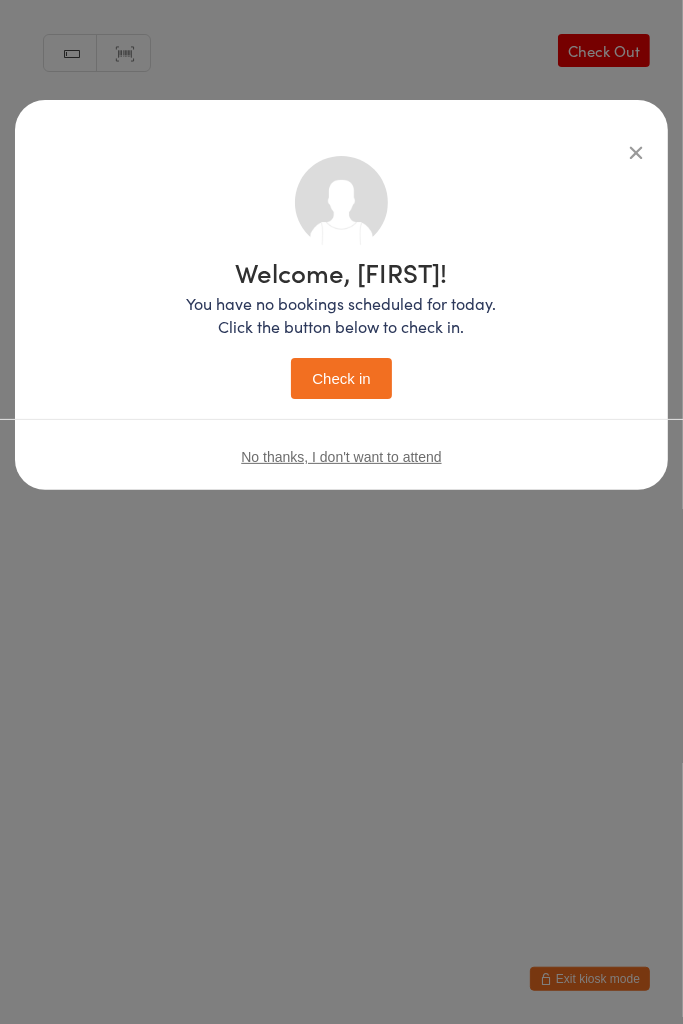 click on "Check in" at bounding box center [341, 378] 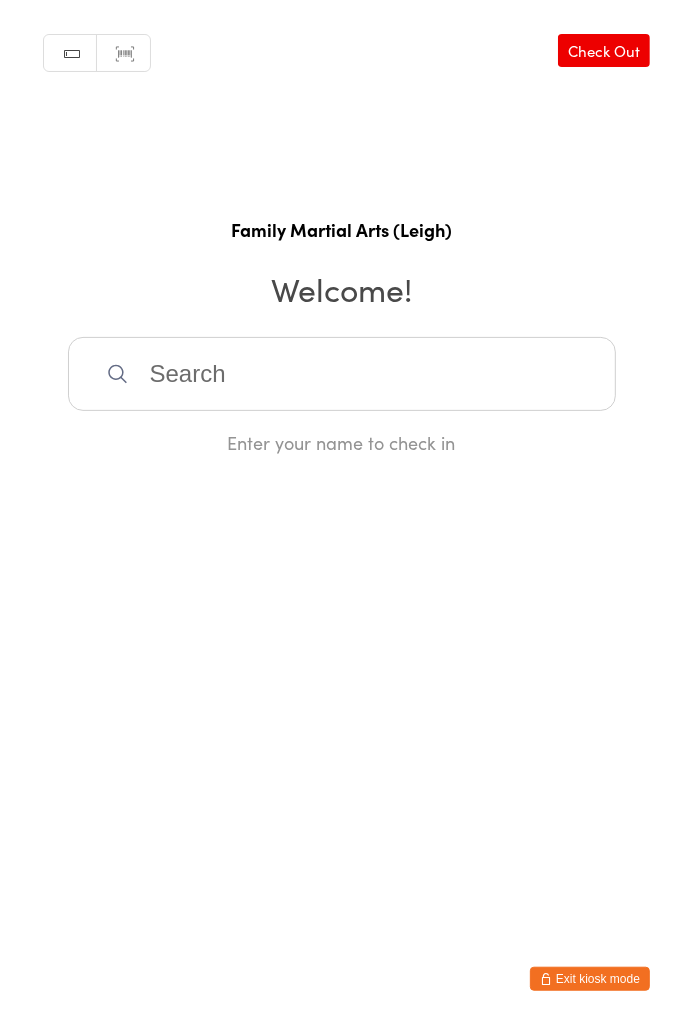 click at bounding box center (342, 374) 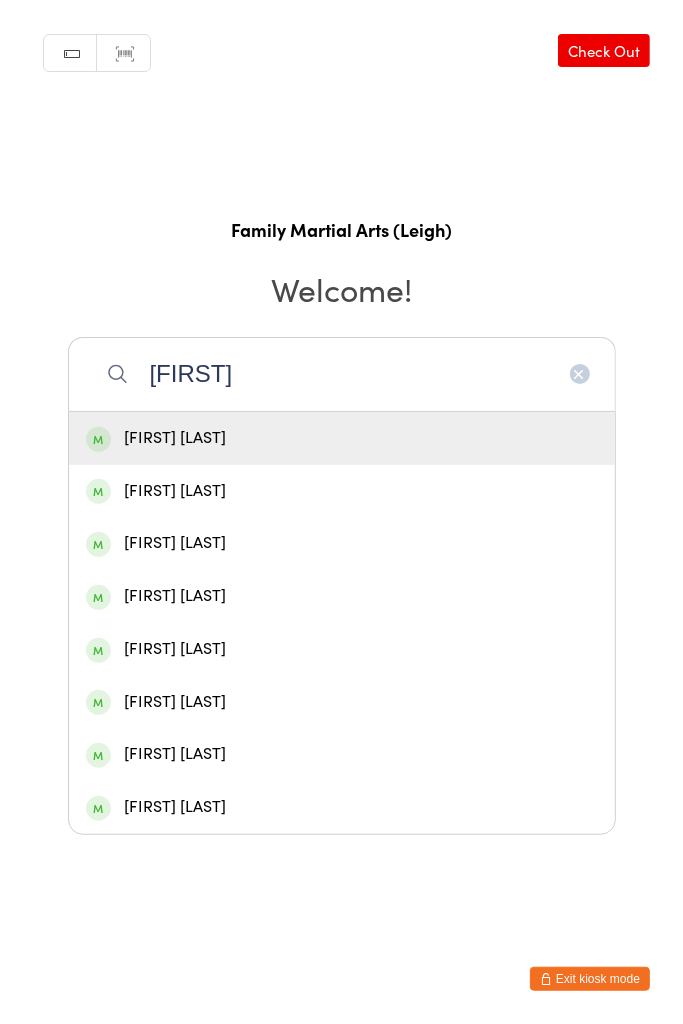 type on "[FIRST]" 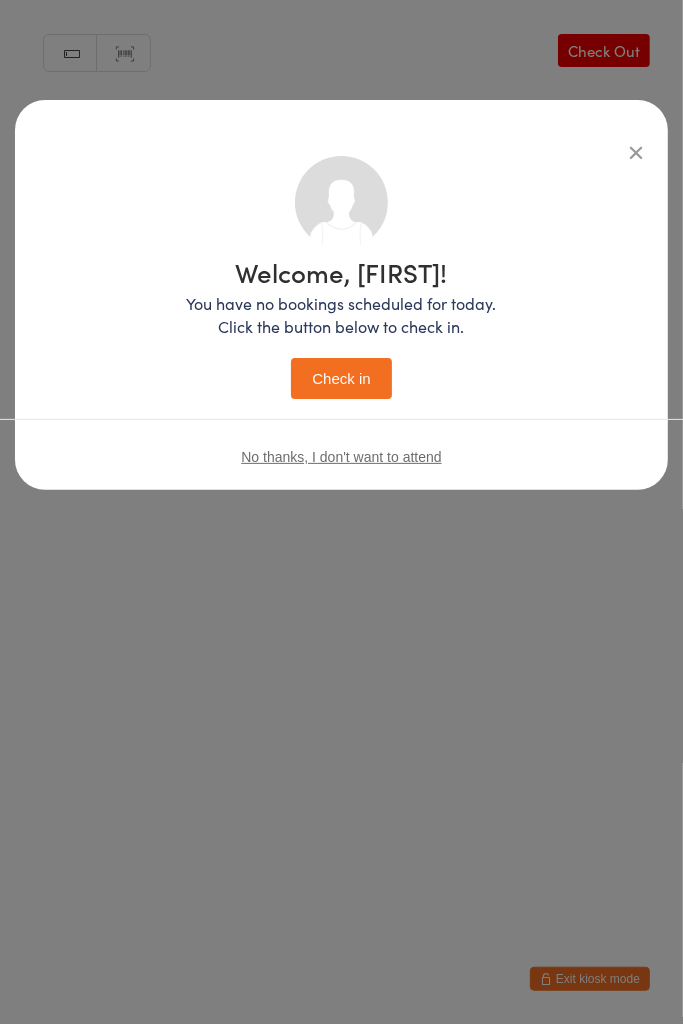 click on "Check in" at bounding box center (341, 378) 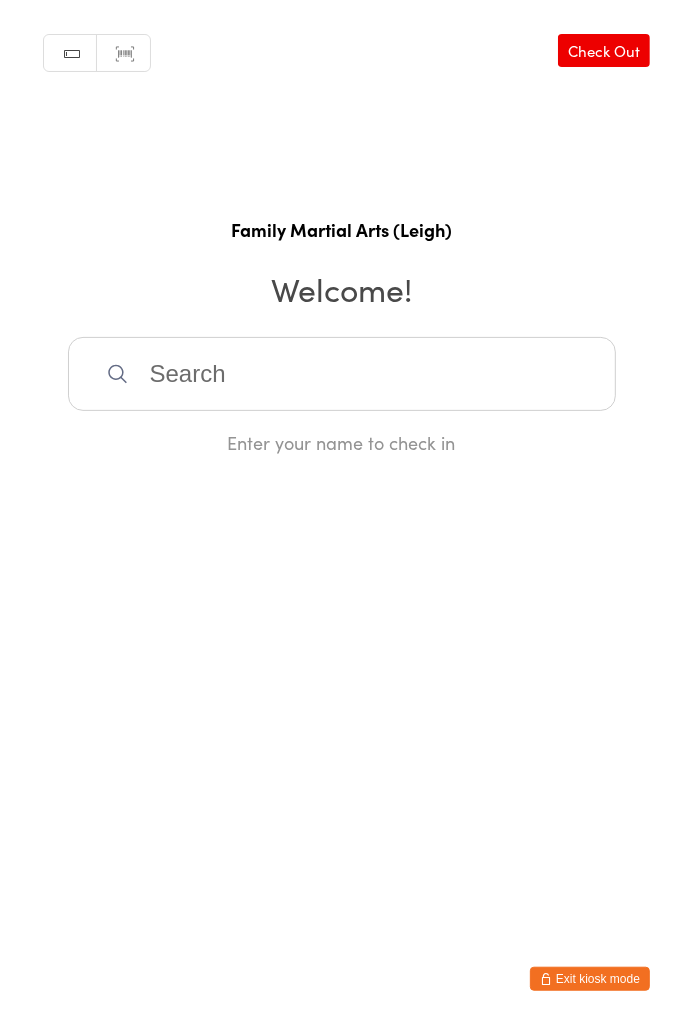 click at bounding box center [342, 374] 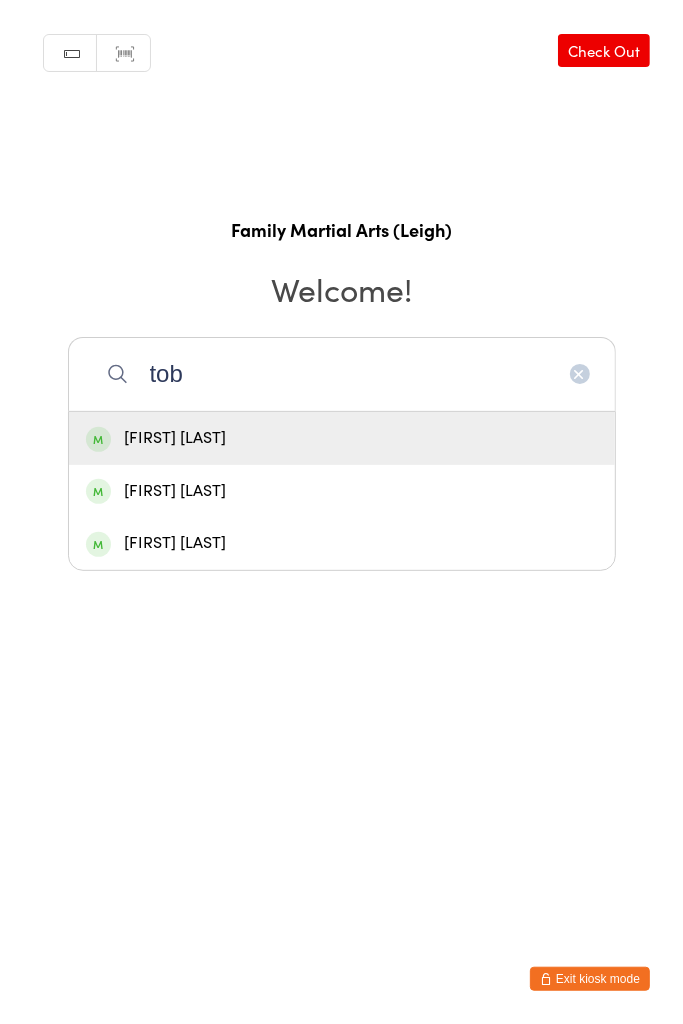 type on "tob" 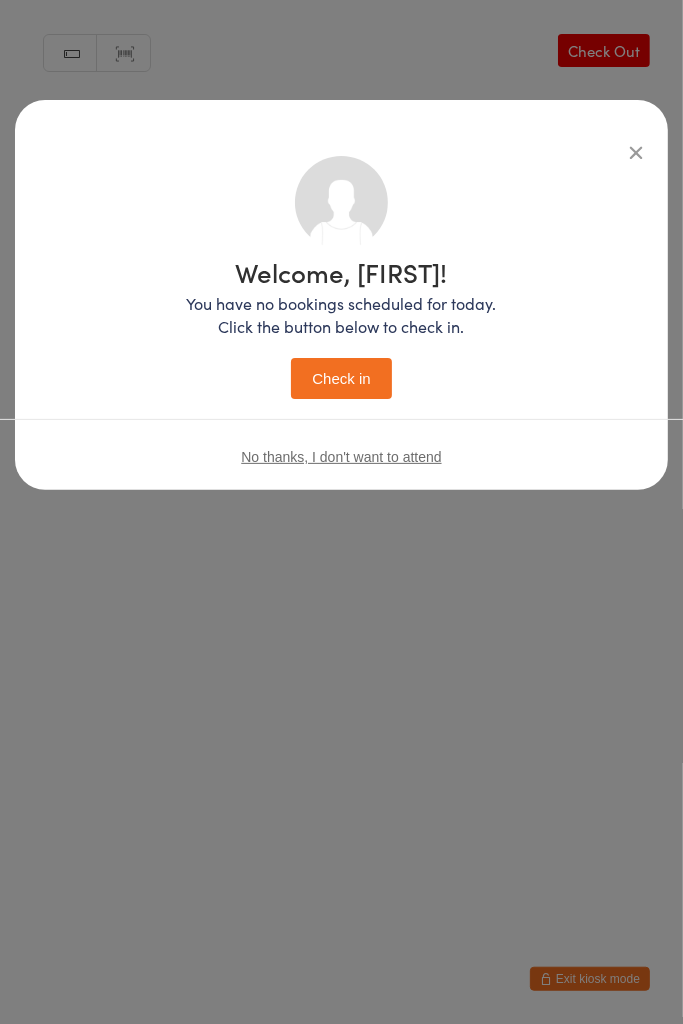 click on "Check in" at bounding box center (341, 378) 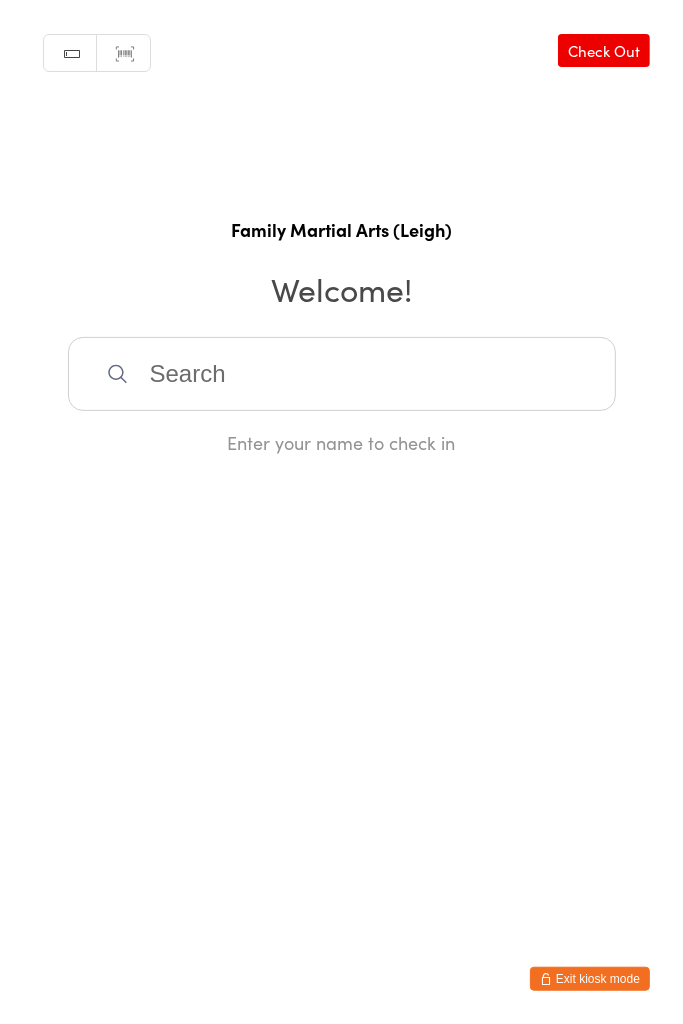 click at bounding box center (342, 374) 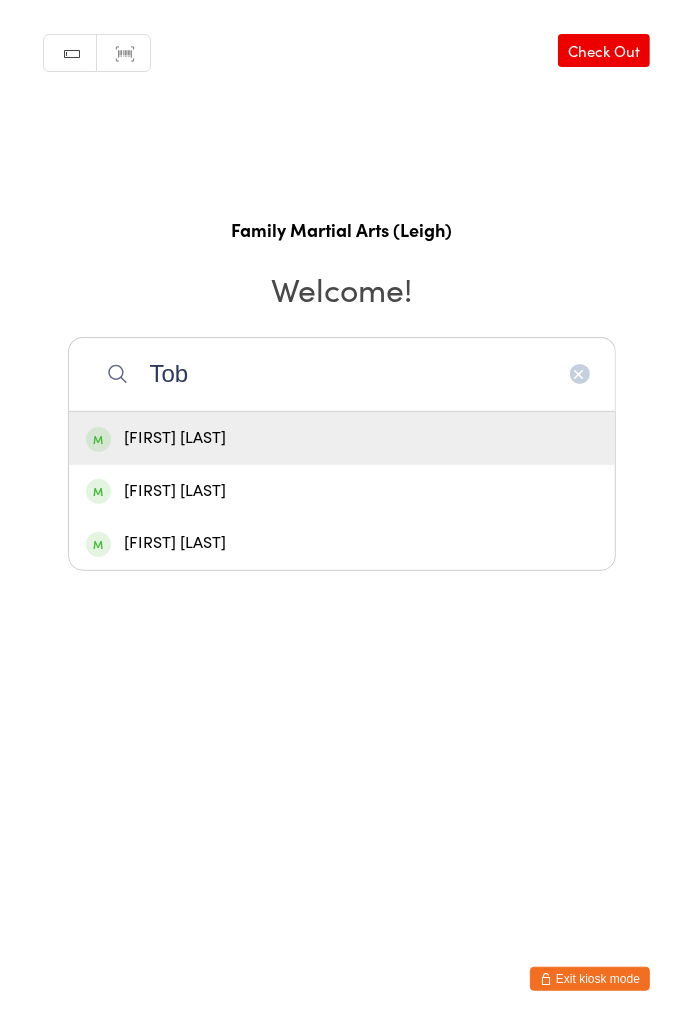 type on "Tob" 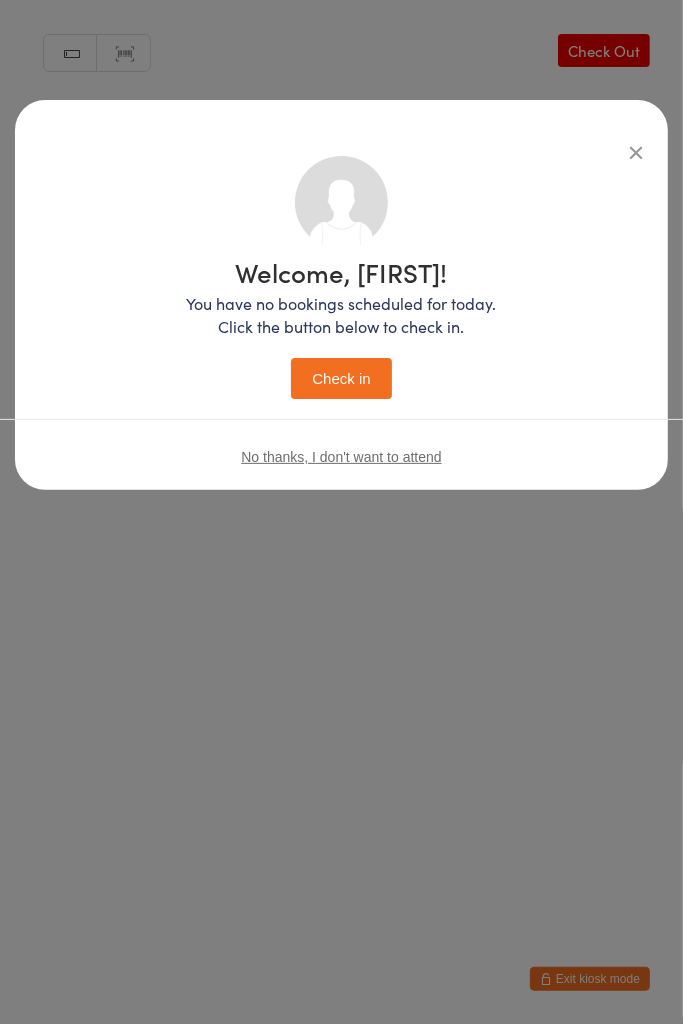 click on "Check in" at bounding box center [341, 378] 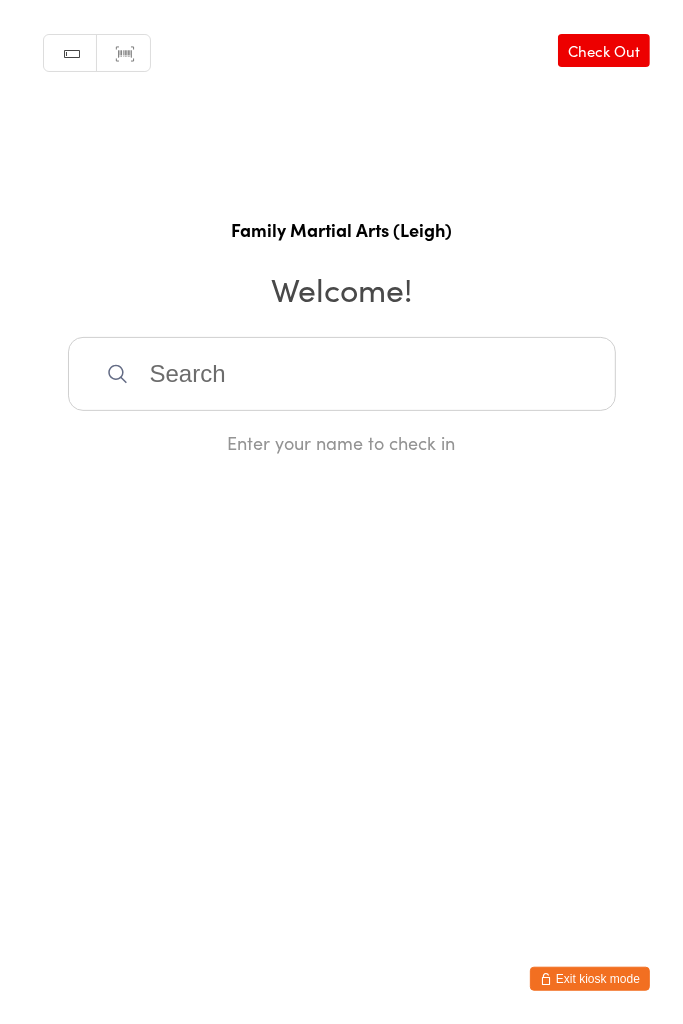 click at bounding box center (342, 374) 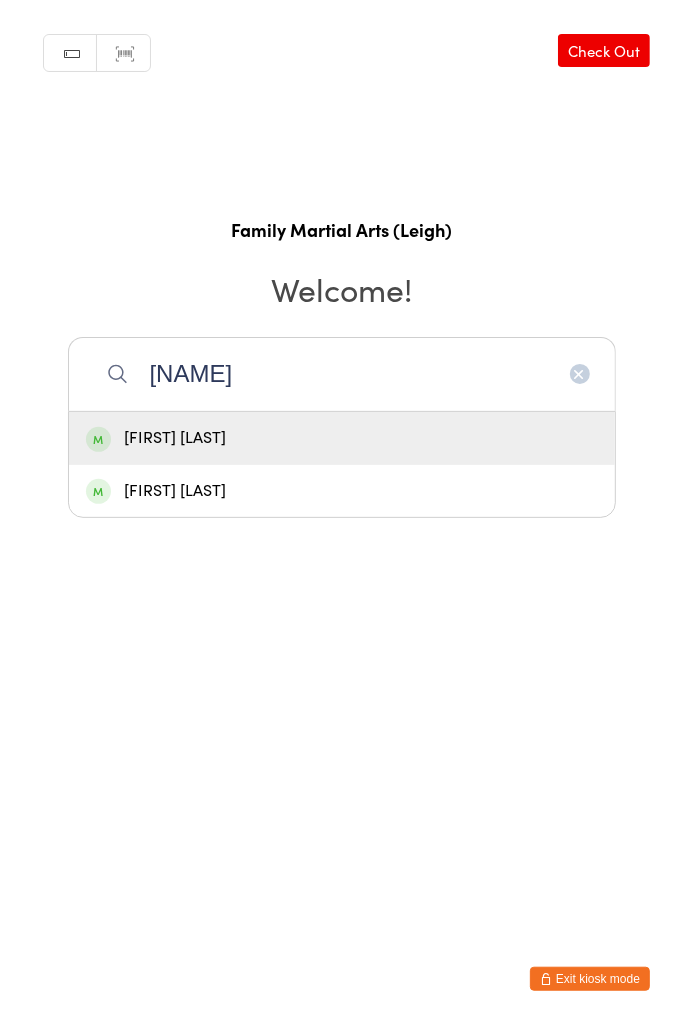 type on "[NAME]" 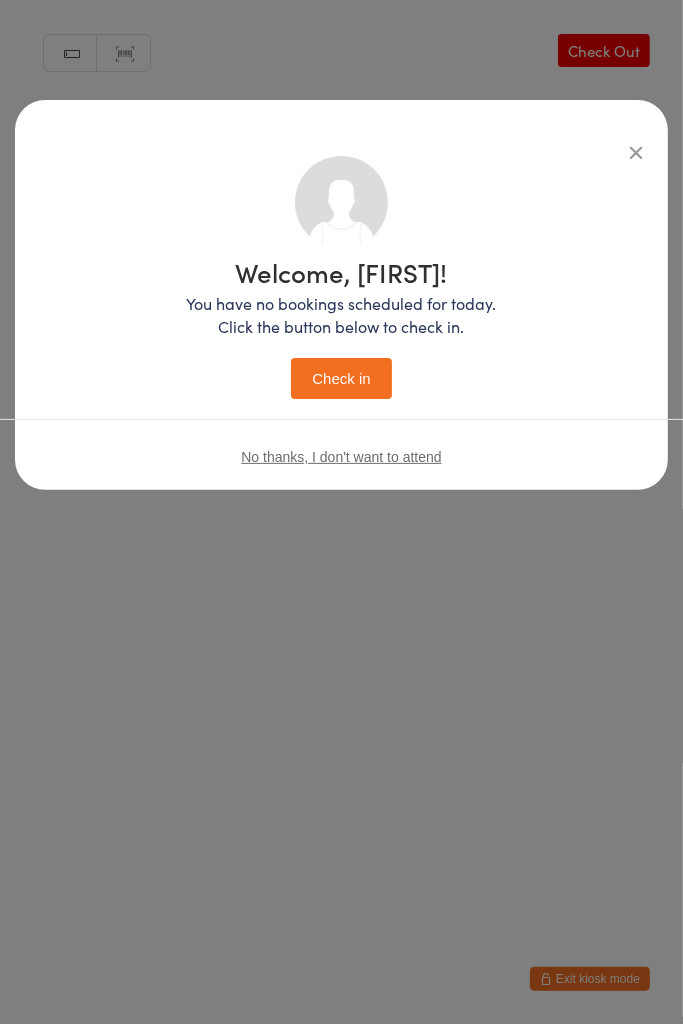 click on "Check in" at bounding box center (341, 378) 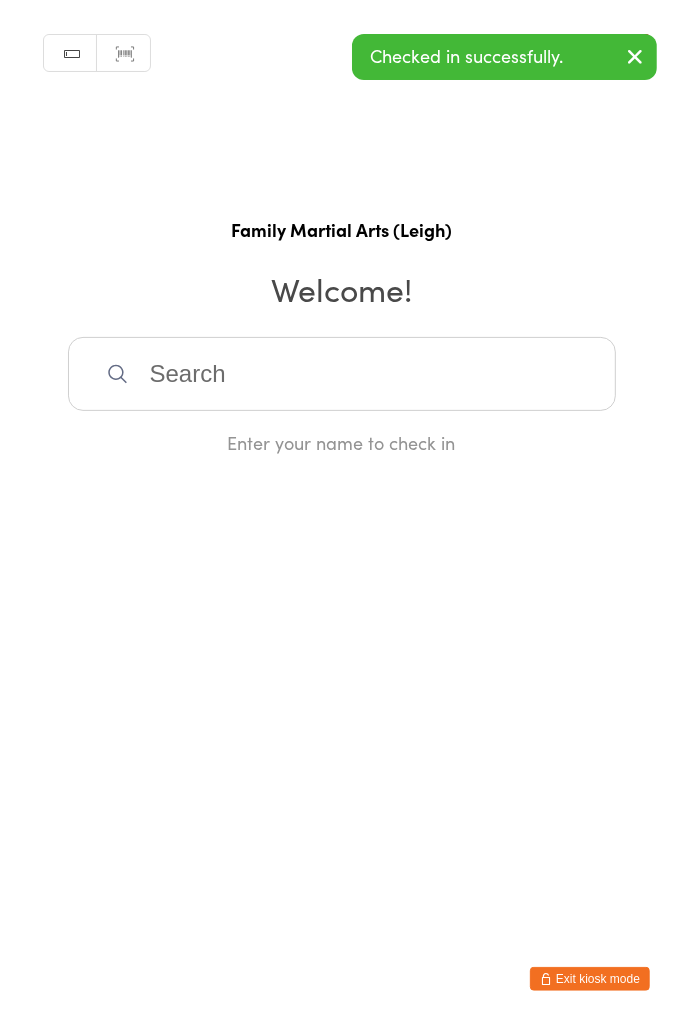 click at bounding box center [342, 374] 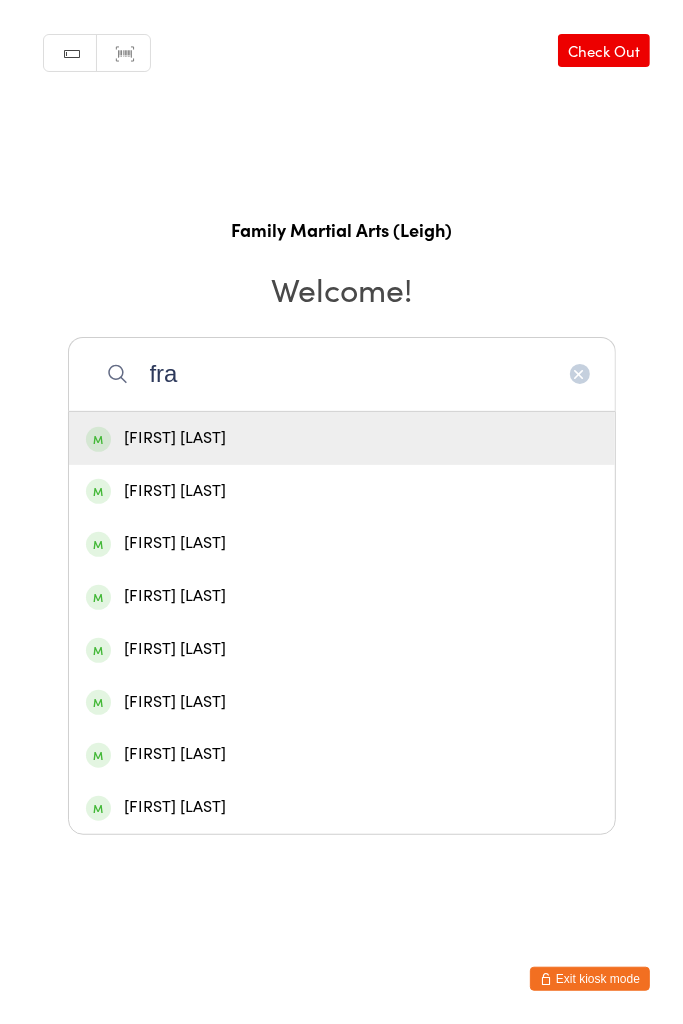 type on "fra" 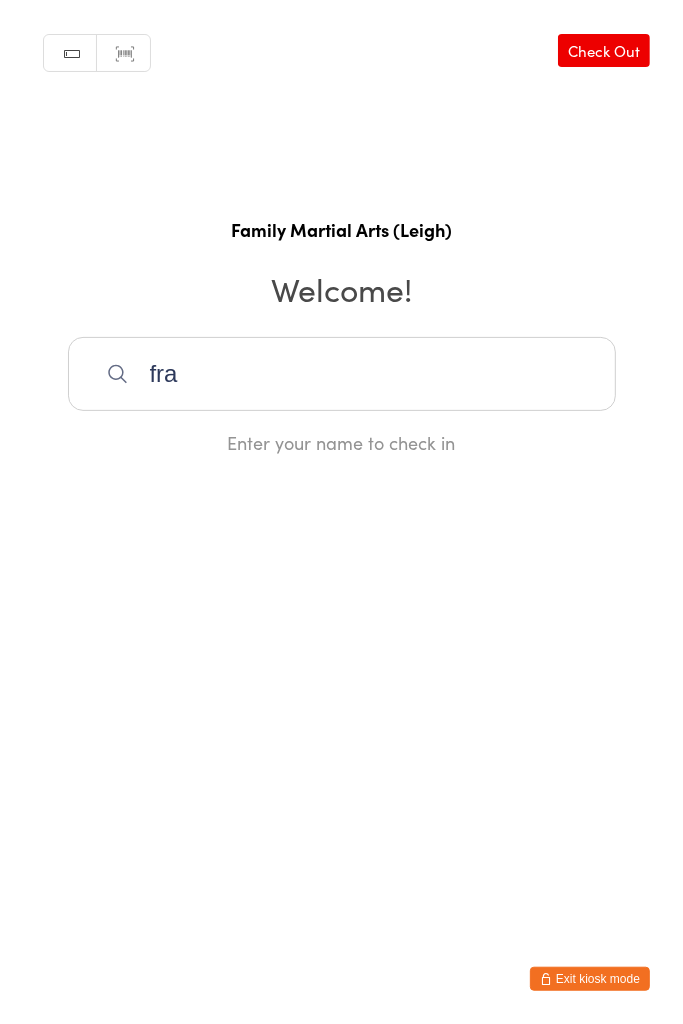 type 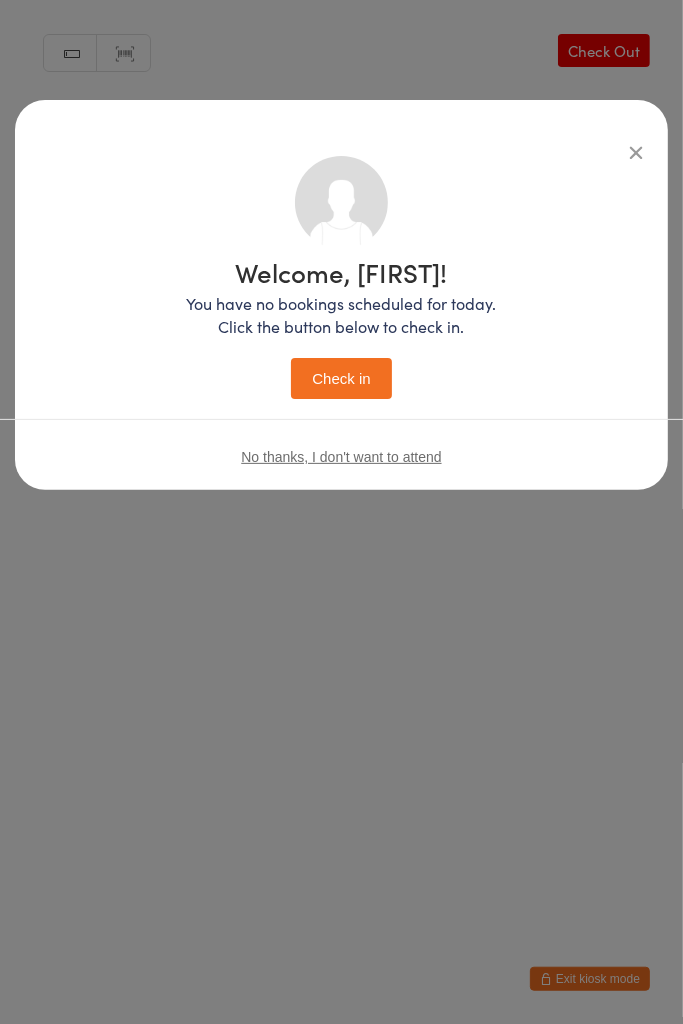 click on "Check in" at bounding box center [341, 378] 